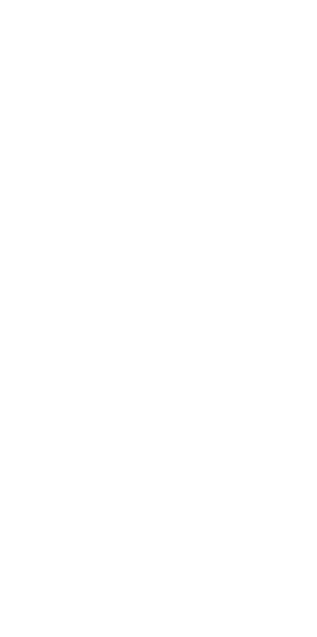 scroll, scrollTop: 0, scrollLeft: 0, axis: both 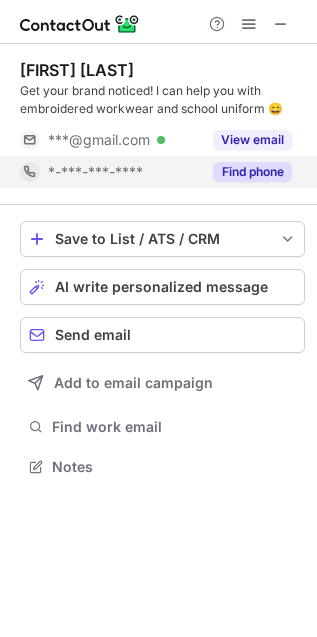 click on "Find phone" at bounding box center [252, 172] 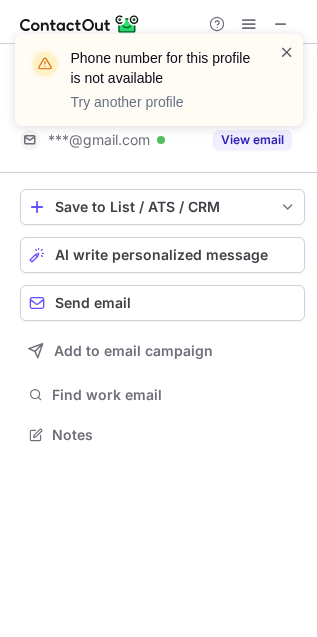 scroll, scrollTop: 421, scrollLeft: 317, axis: both 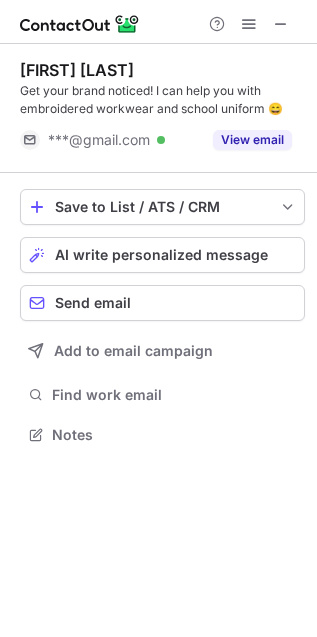 click on "Phone number for this profile is not available Try another profile" at bounding box center [159, 88] 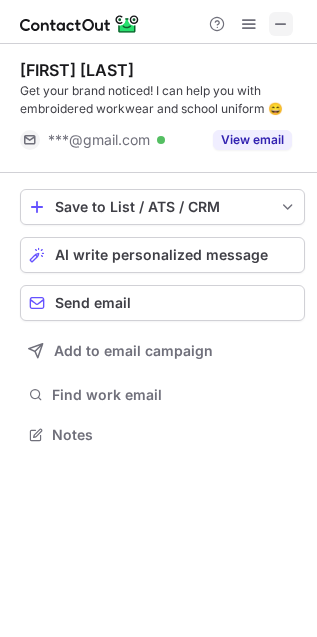 click at bounding box center (281, 24) 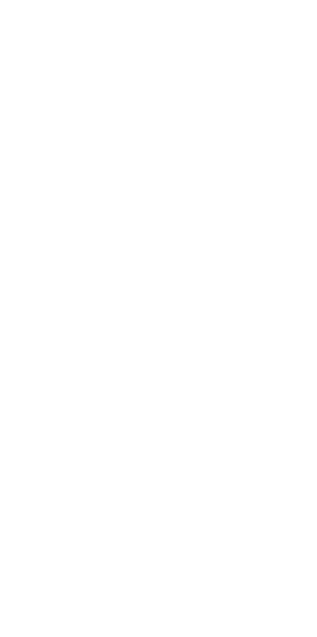 scroll, scrollTop: 0, scrollLeft: 0, axis: both 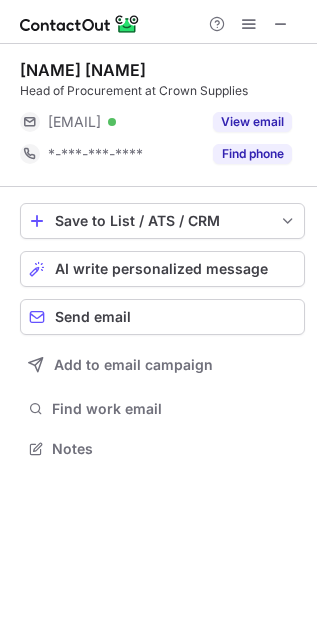 click on "Find phone" at bounding box center (252, 154) 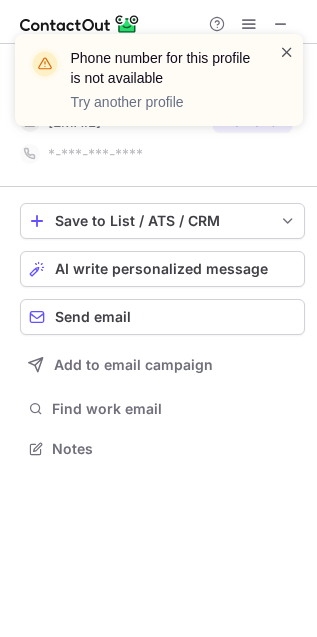 click at bounding box center (287, 52) 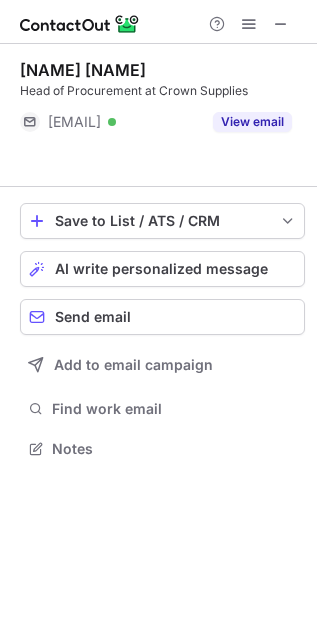 scroll, scrollTop: 402, scrollLeft: 317, axis: both 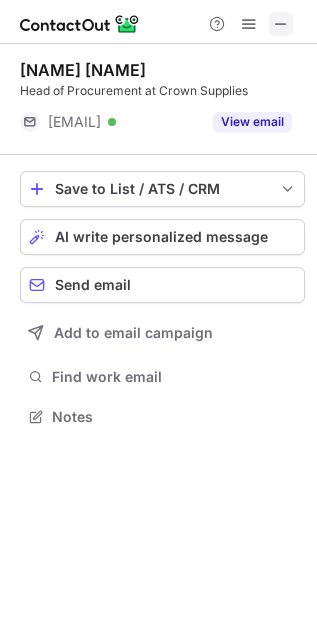 click at bounding box center (281, 24) 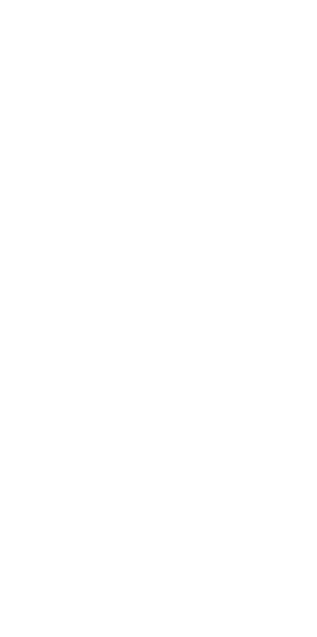 scroll, scrollTop: 0, scrollLeft: 0, axis: both 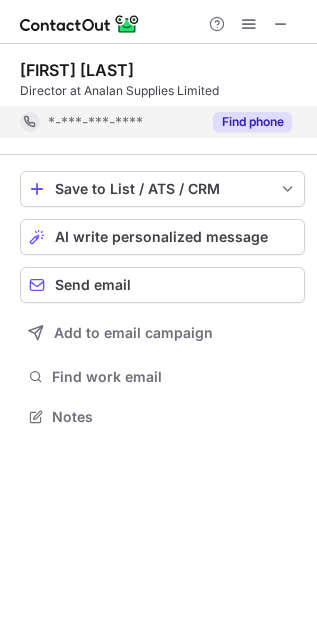 click on "[FIRST] [LAST] Director at Analan Supplies Limited *-***-***-**** Find phone" at bounding box center [162, 99] 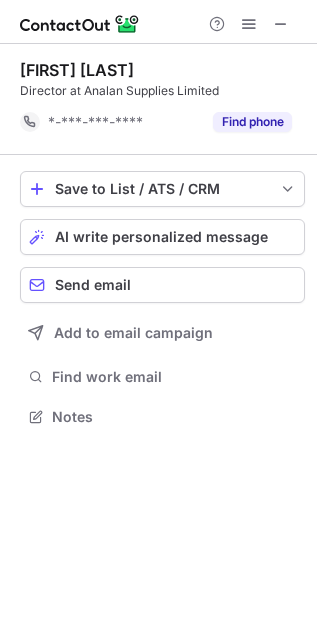 scroll, scrollTop: 402, scrollLeft: 317, axis: both 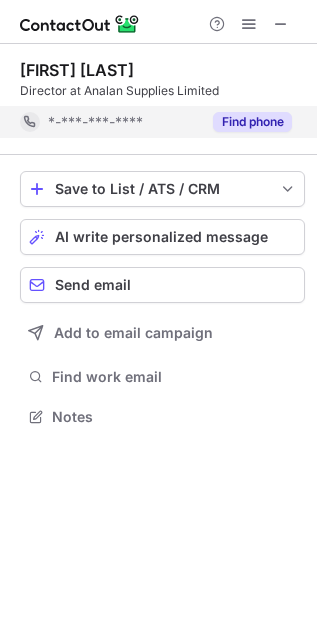 click on "Find phone" at bounding box center (252, 122) 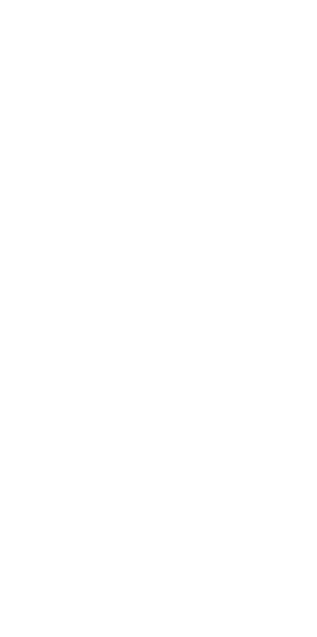 scroll, scrollTop: 0, scrollLeft: 0, axis: both 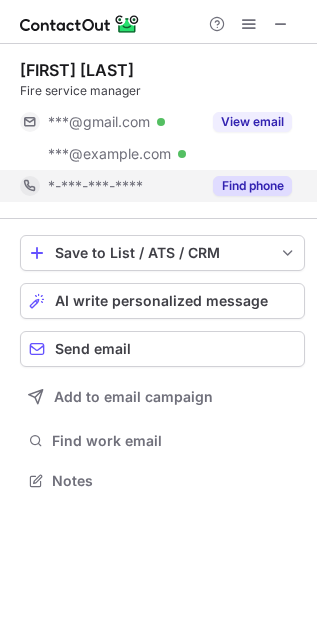 click on "Find phone" at bounding box center (252, 186) 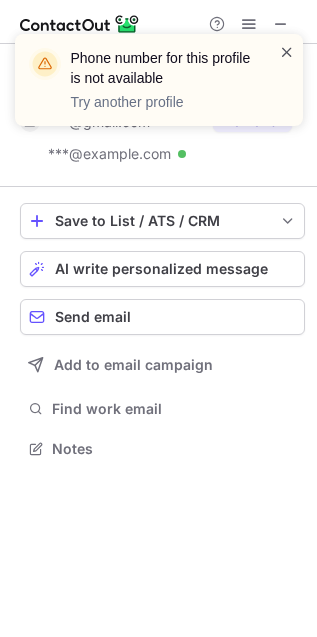 scroll, scrollTop: 435, scrollLeft: 317, axis: both 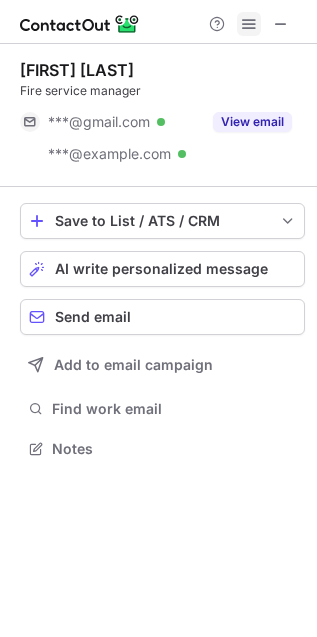 click at bounding box center (249, 24) 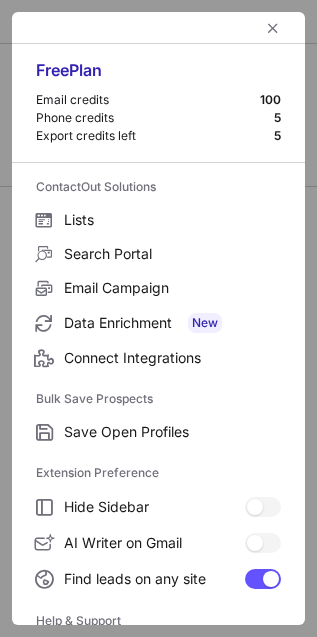 click at bounding box center [158, 28] 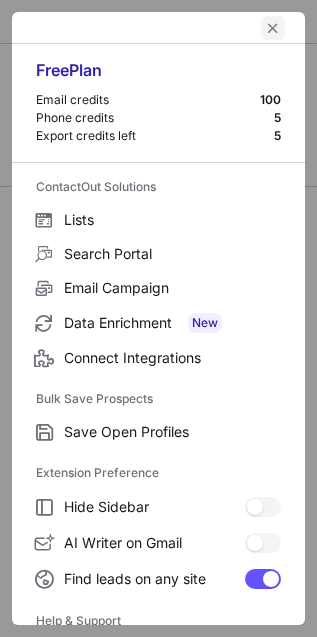 click at bounding box center (273, 28) 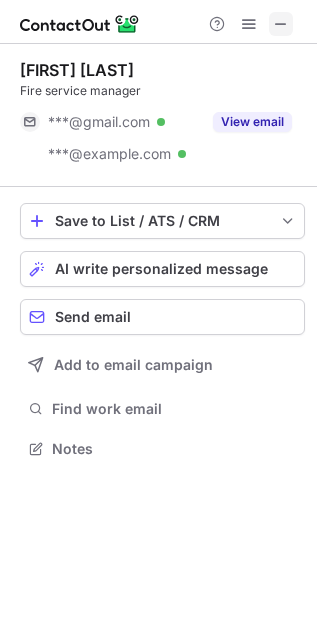 click at bounding box center (281, 24) 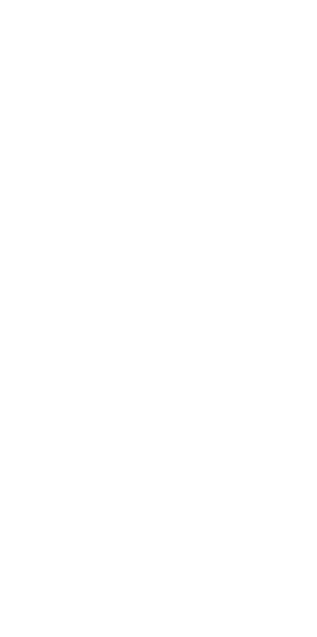 scroll, scrollTop: 0, scrollLeft: 0, axis: both 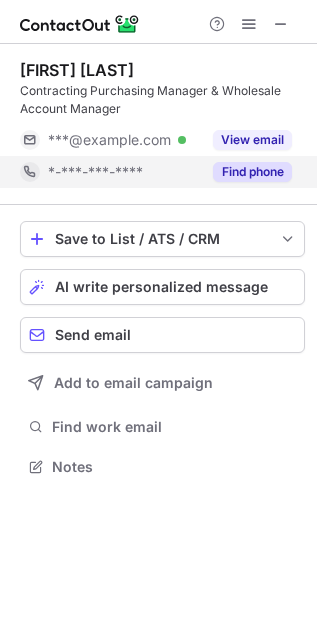 click on "Find phone" at bounding box center [252, 172] 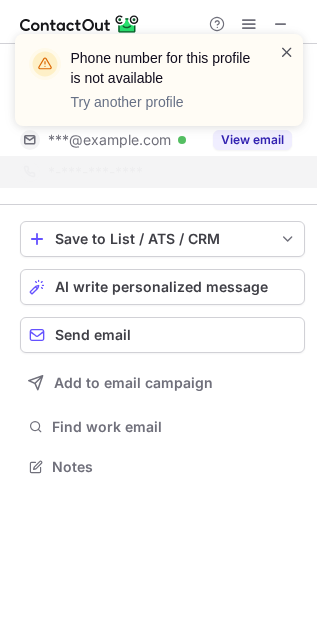 click at bounding box center [287, 52] 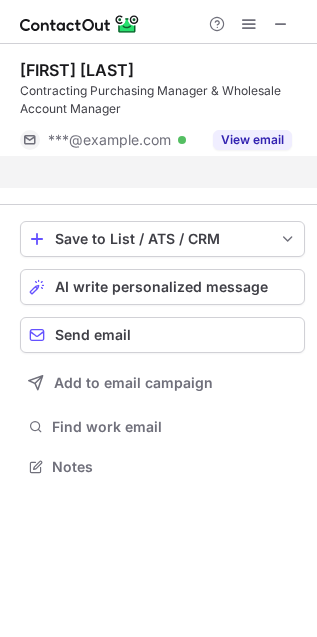 scroll, scrollTop: 421, scrollLeft: 317, axis: both 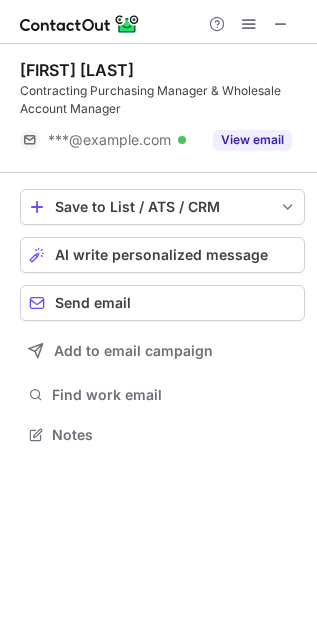 click on "Phone number for this profile is not available Try another profile" at bounding box center (159, 88) 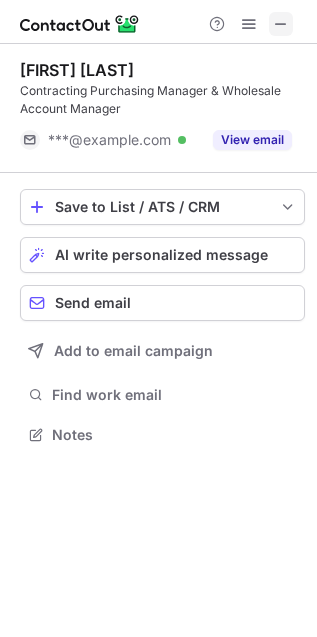 click at bounding box center [281, 24] 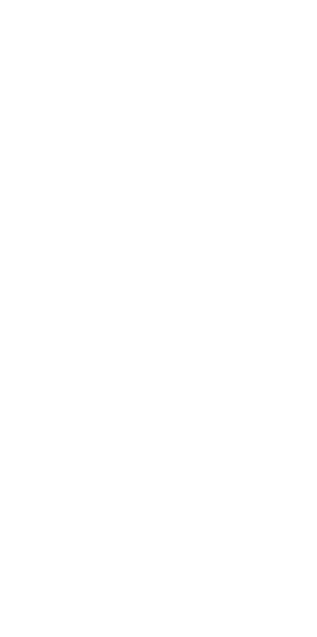 scroll, scrollTop: 0, scrollLeft: 0, axis: both 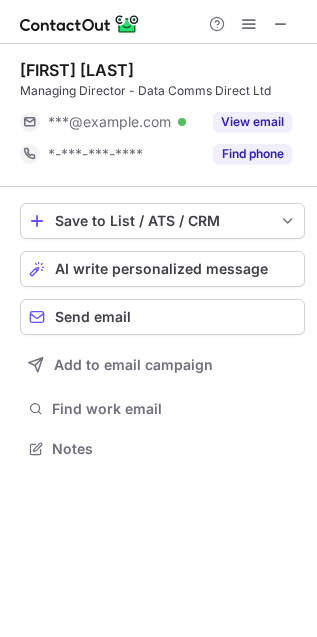 click on "Find phone" at bounding box center (246, 154) 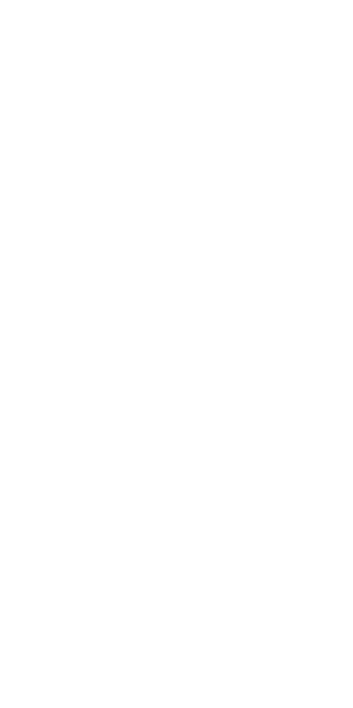 scroll, scrollTop: 0, scrollLeft: 0, axis: both 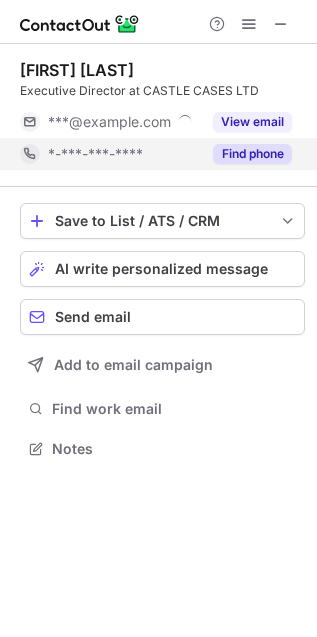 click on "Find phone" at bounding box center [246, 154] 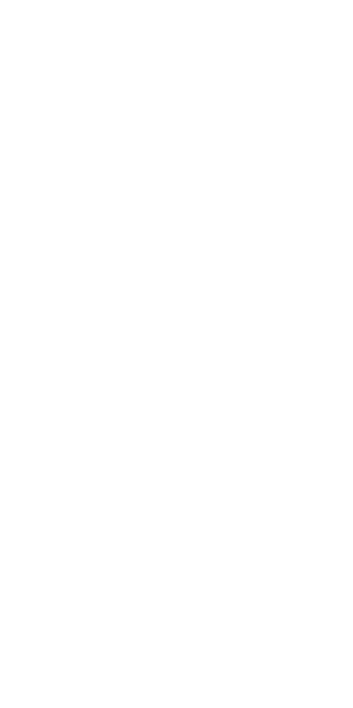 scroll, scrollTop: 0, scrollLeft: 0, axis: both 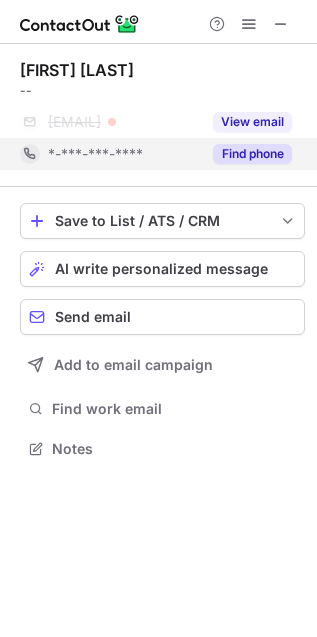 click on "Find phone" at bounding box center (252, 154) 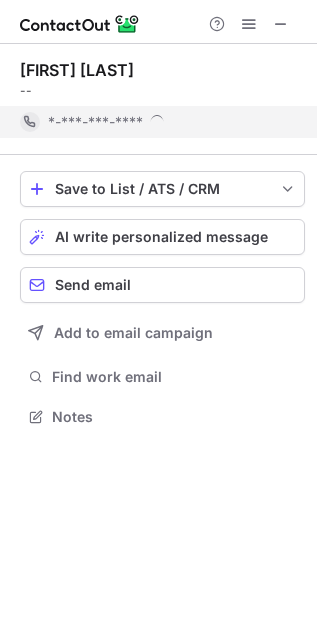 scroll, scrollTop: 402, scrollLeft: 317, axis: both 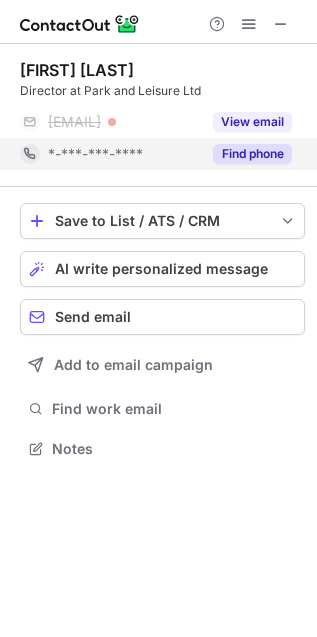 click on "Find phone" at bounding box center (252, 154) 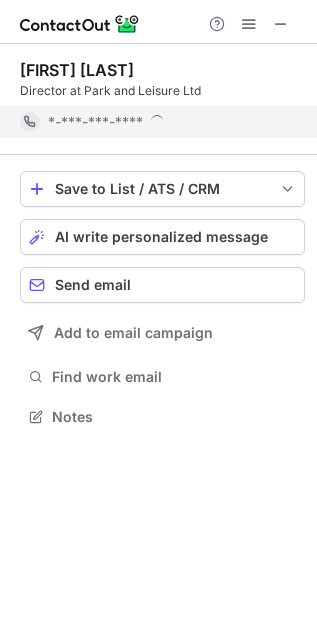scroll, scrollTop: 402, scrollLeft: 317, axis: both 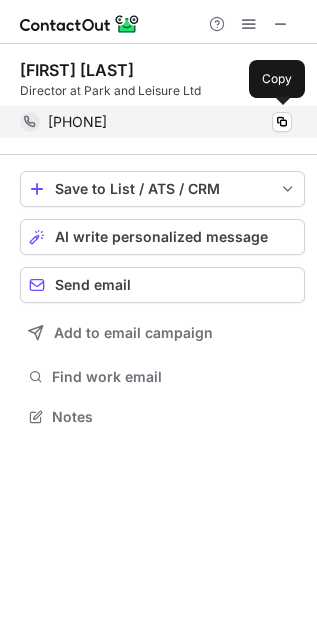 drag, startPoint x: 162, startPoint y: 122, endPoint x: 61, endPoint y: 134, distance: 101.71037 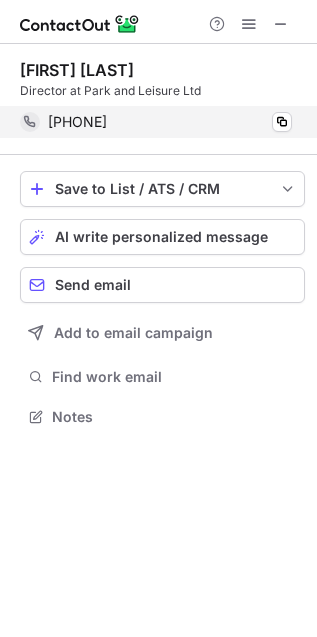 copy on "441284277159" 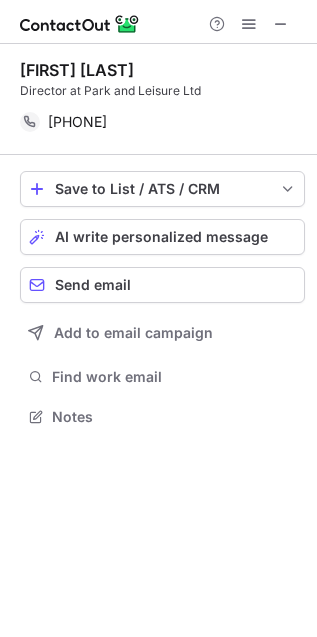 click on "Barry Smith" at bounding box center (77, 70) 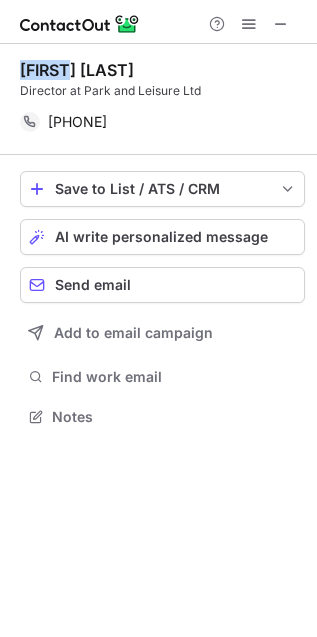 click on "Barry Smith" at bounding box center (77, 70) 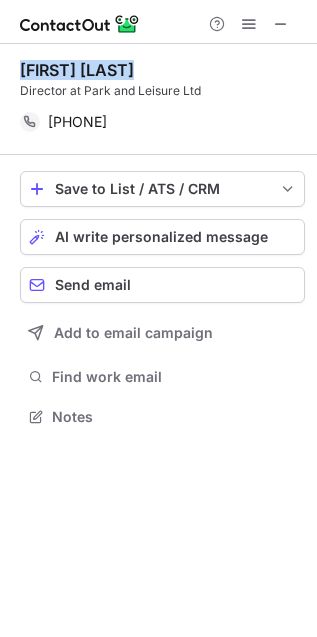 click on "Barry Smith" at bounding box center (77, 70) 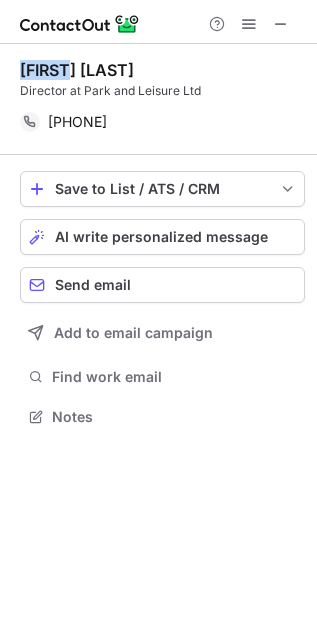 click on "Barry Smith" at bounding box center (77, 70) 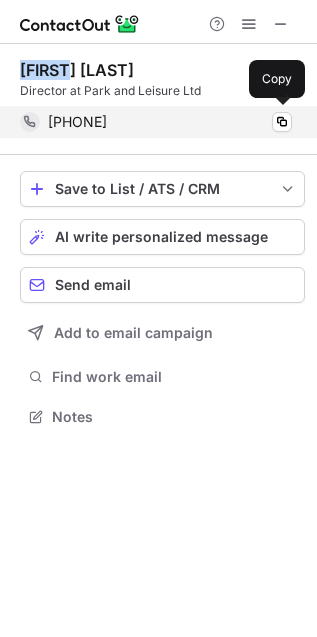 copy on "+441284277159" 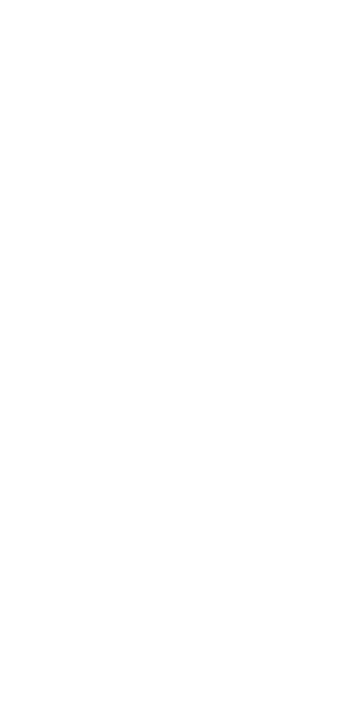scroll, scrollTop: 0, scrollLeft: 0, axis: both 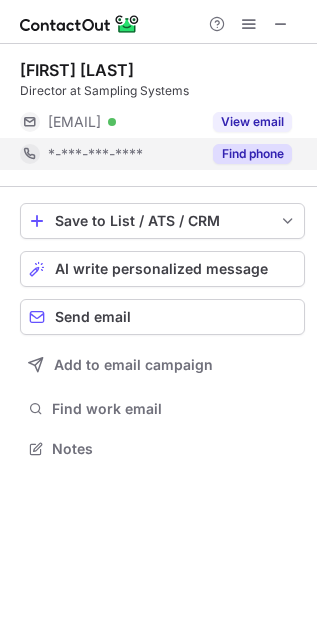 drag, startPoint x: 210, startPoint y: 154, endPoint x: 225, endPoint y: 156, distance: 15.132746 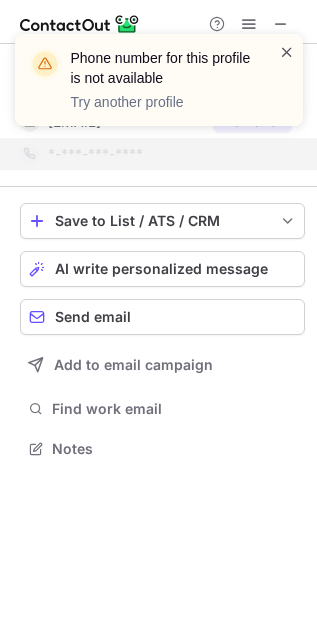 click at bounding box center (287, 52) 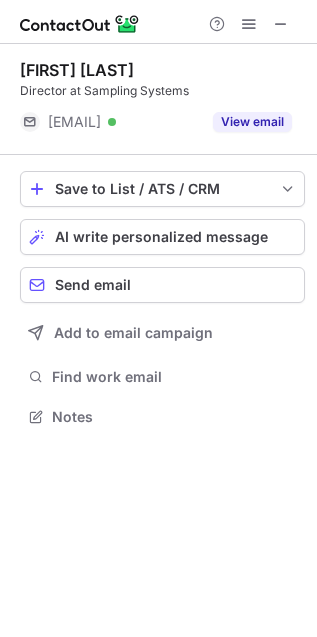 scroll, scrollTop: 402, scrollLeft: 317, axis: both 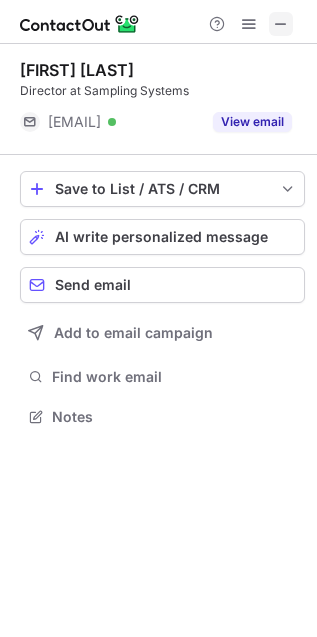 click at bounding box center [281, 24] 